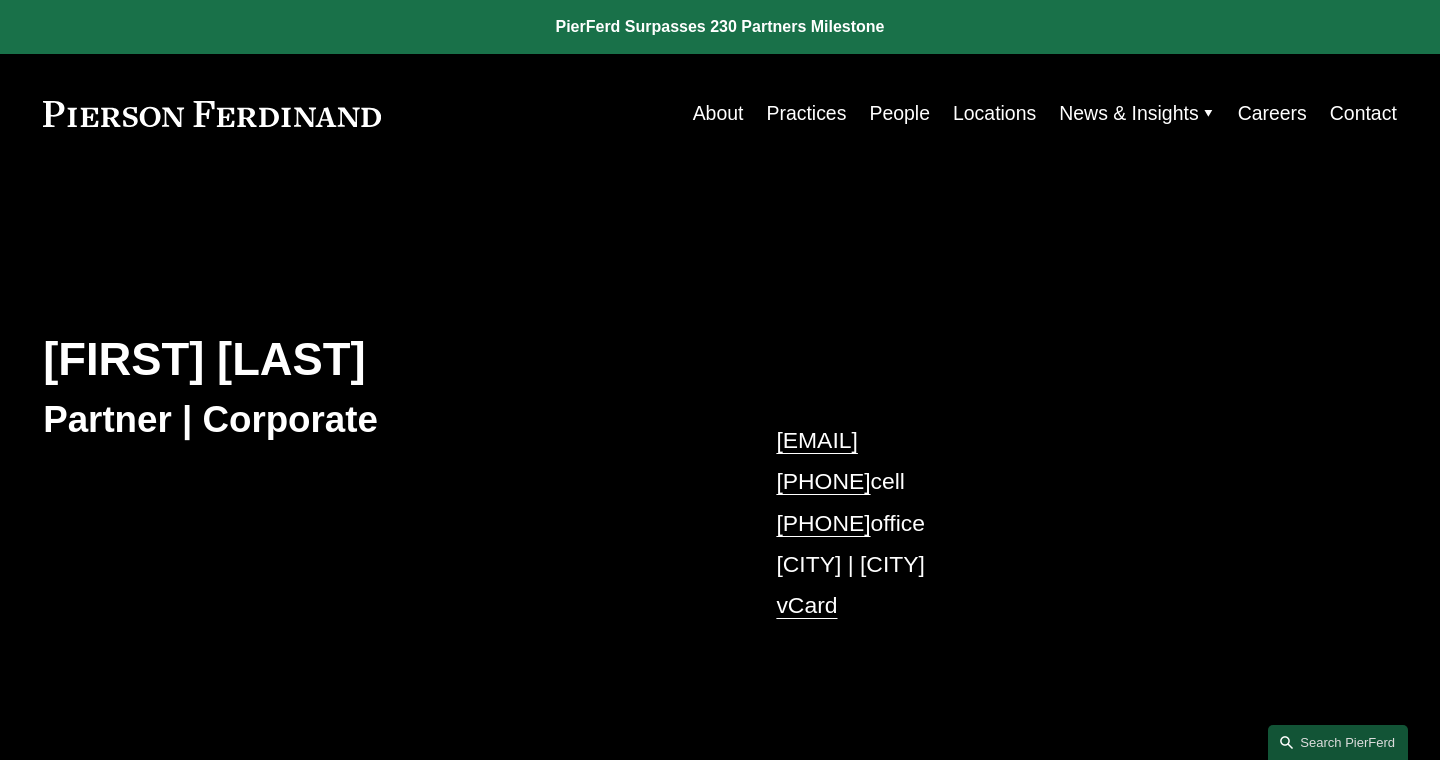 scroll, scrollTop: 0, scrollLeft: 0, axis: both 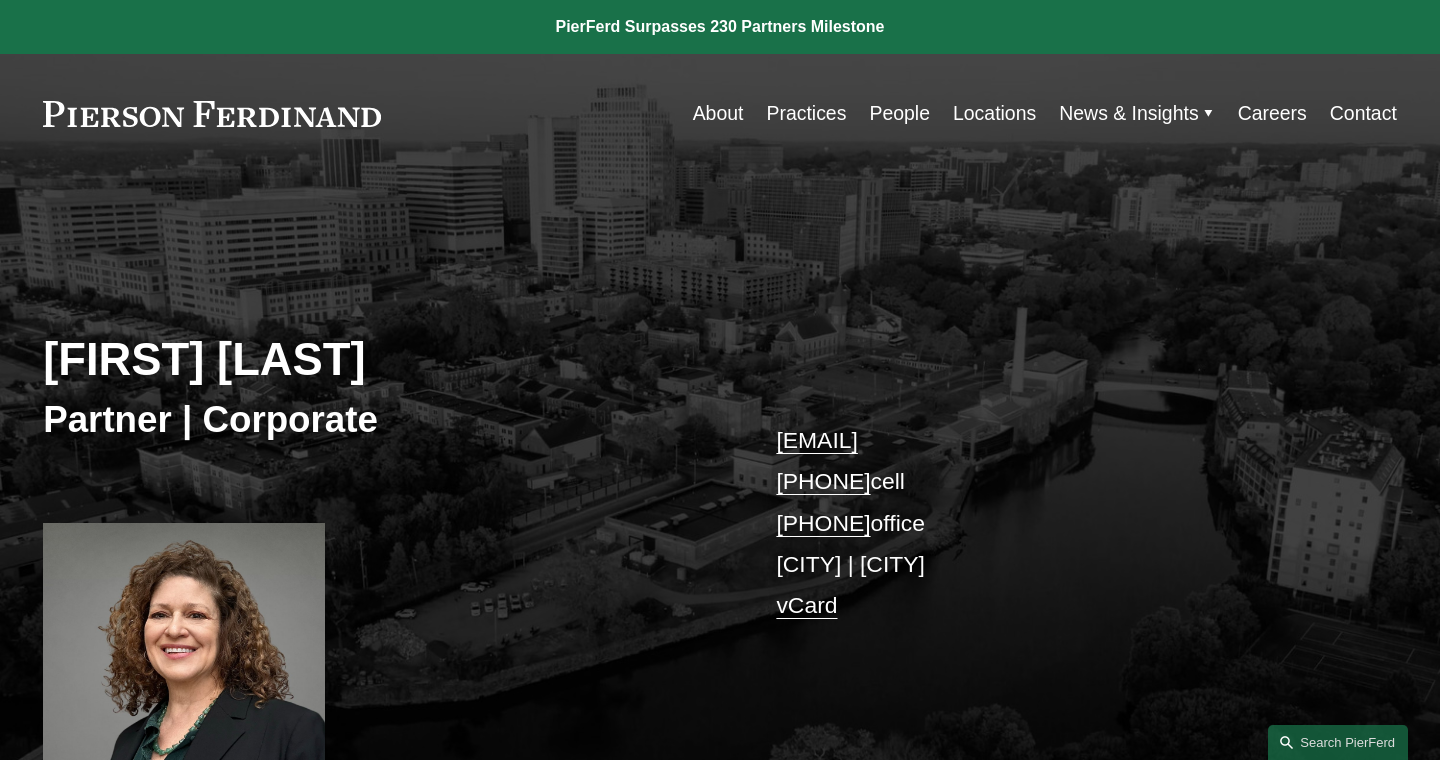 click on "People" at bounding box center [899, 113] 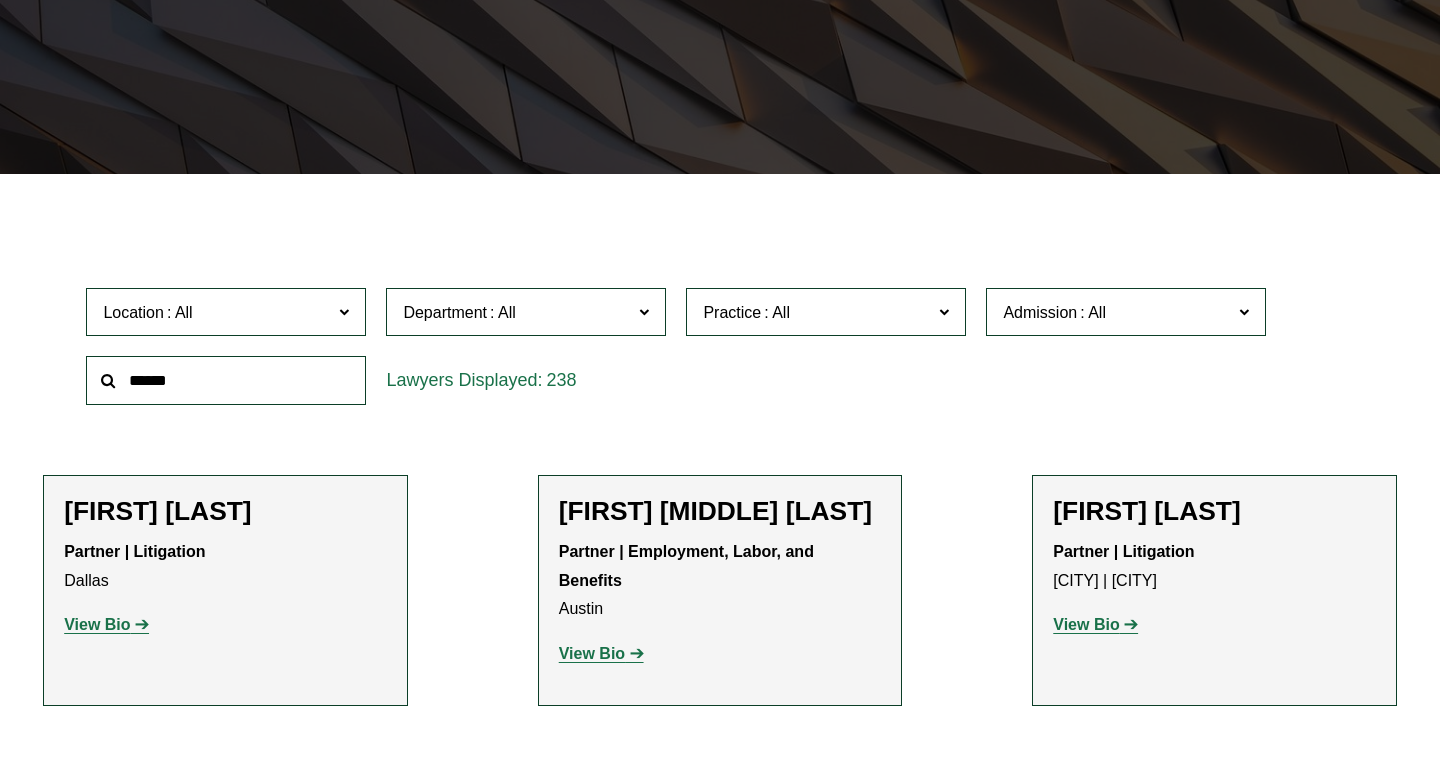 scroll, scrollTop: 666, scrollLeft: 0, axis: vertical 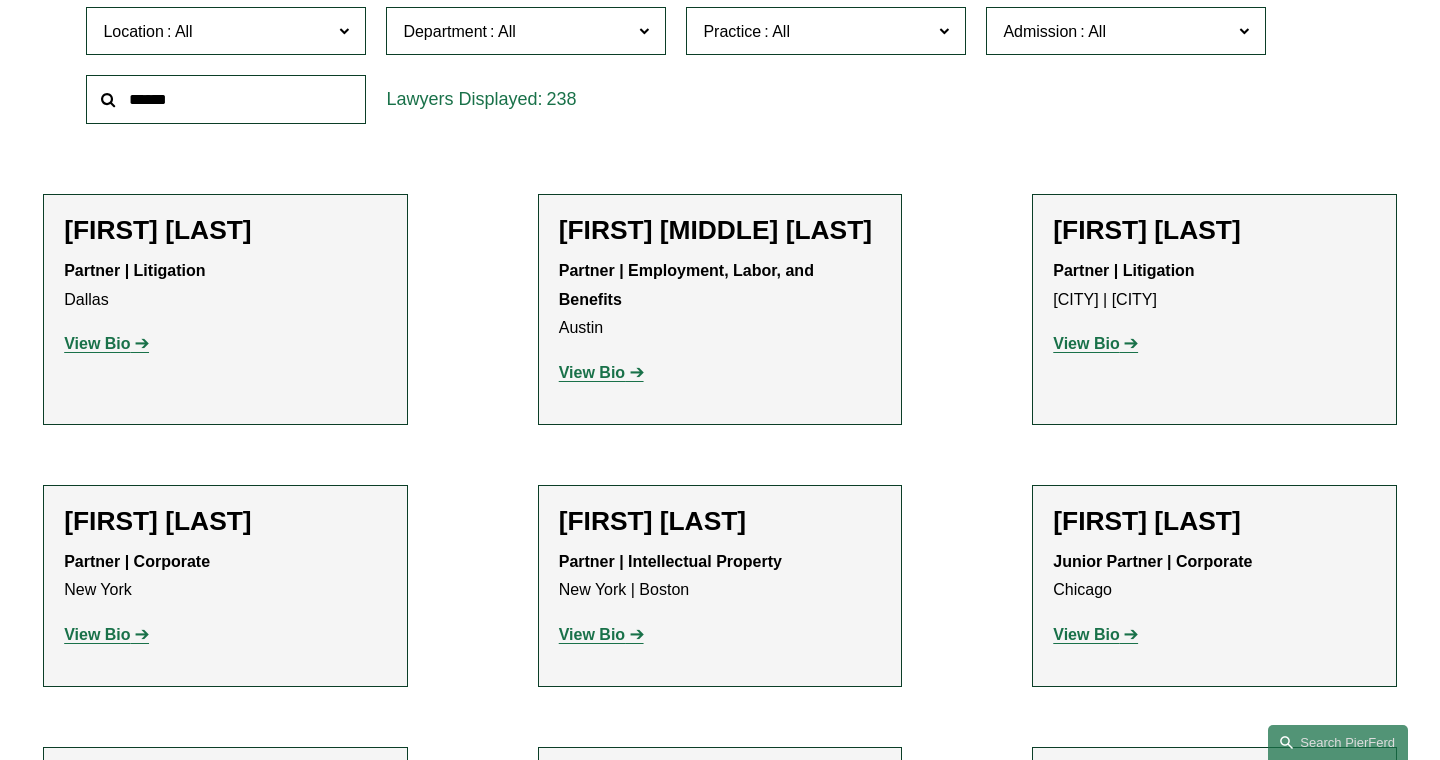 click on "Practice" 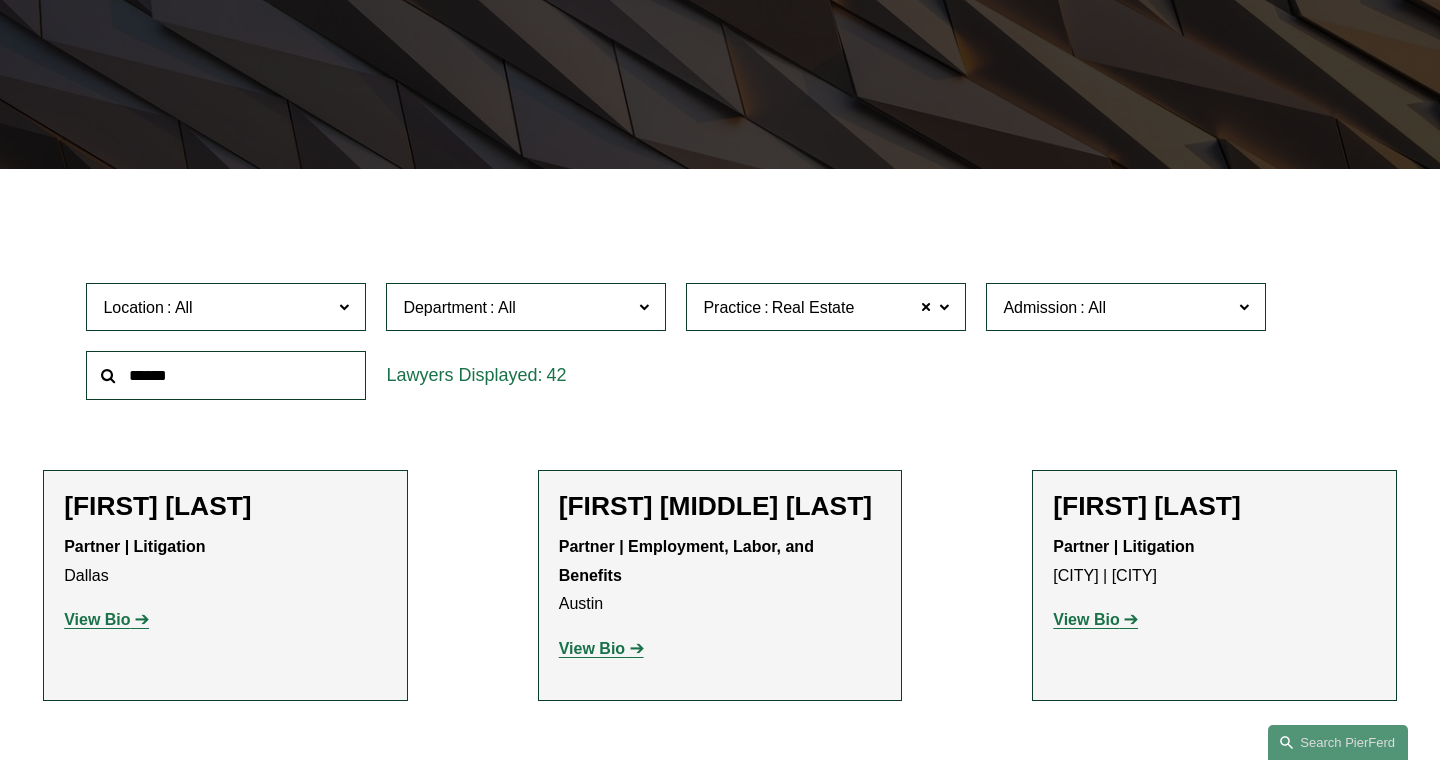 scroll, scrollTop: 353, scrollLeft: 0, axis: vertical 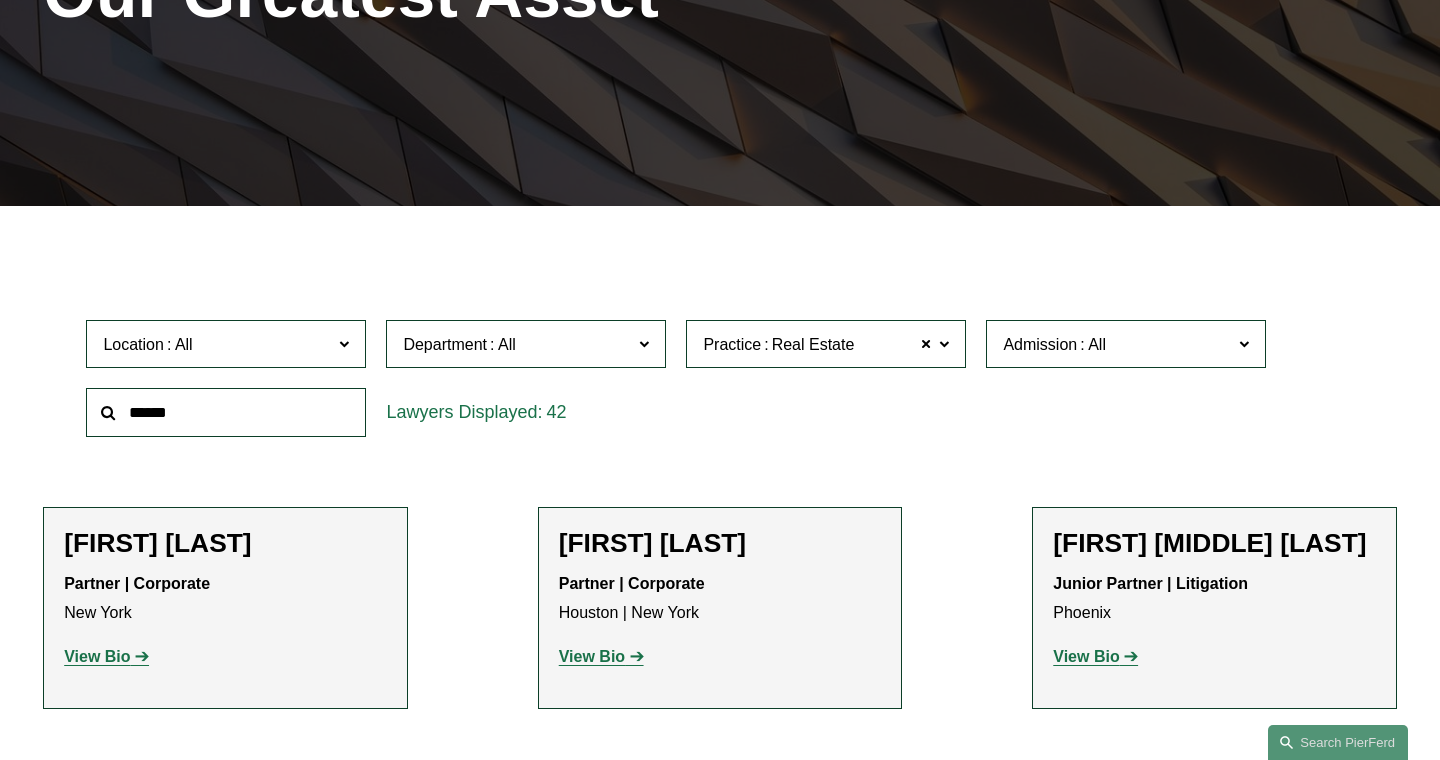 click on "Admission" 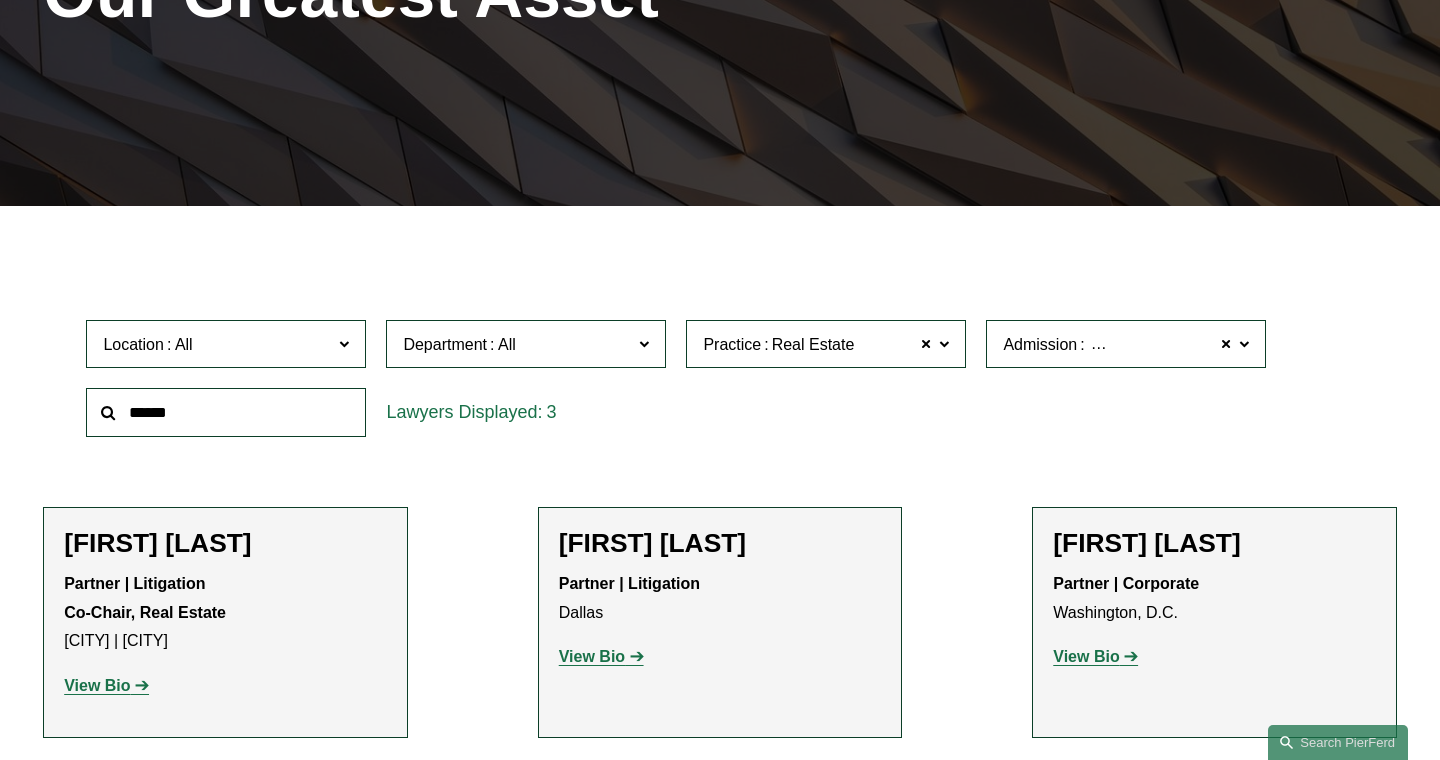 scroll, scrollTop: 494, scrollLeft: 0, axis: vertical 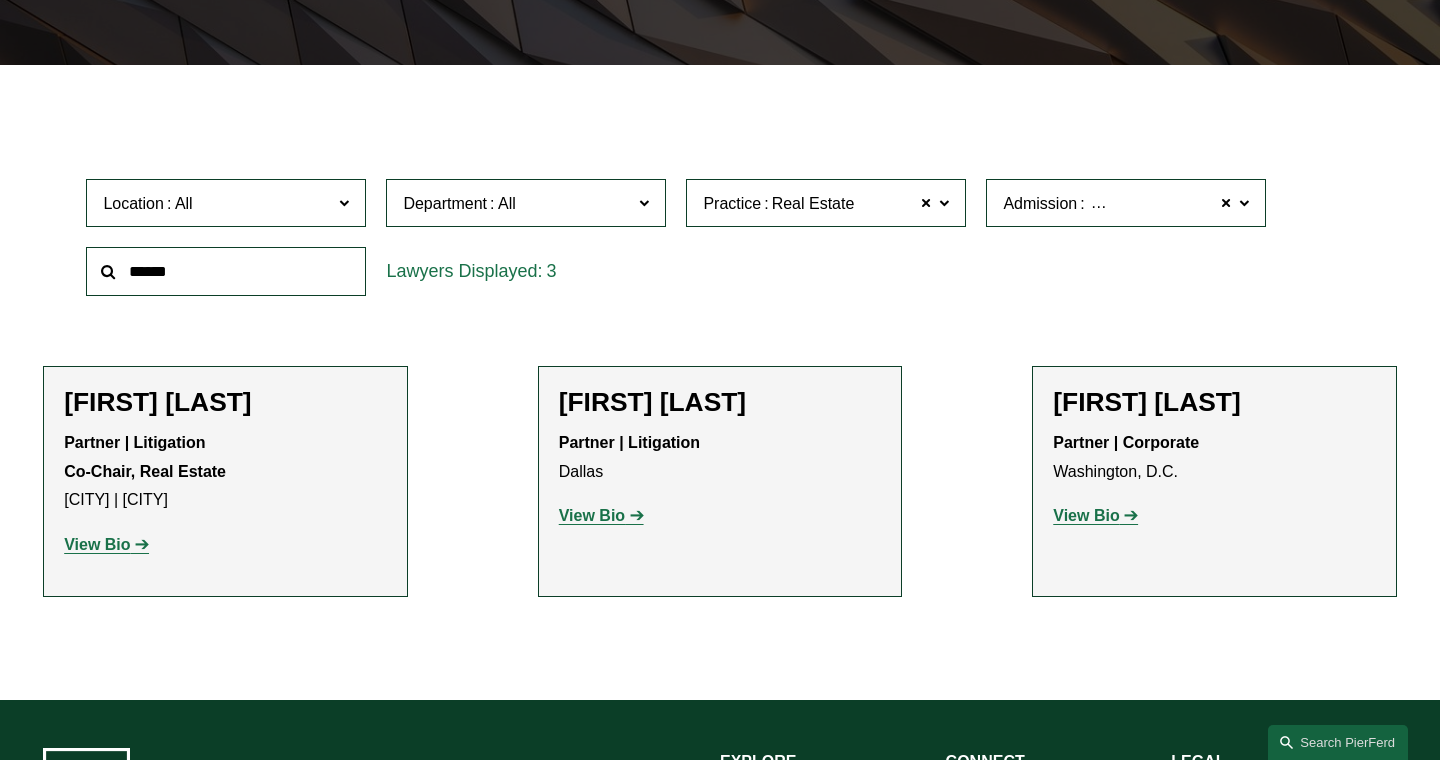 click on "View Bio" 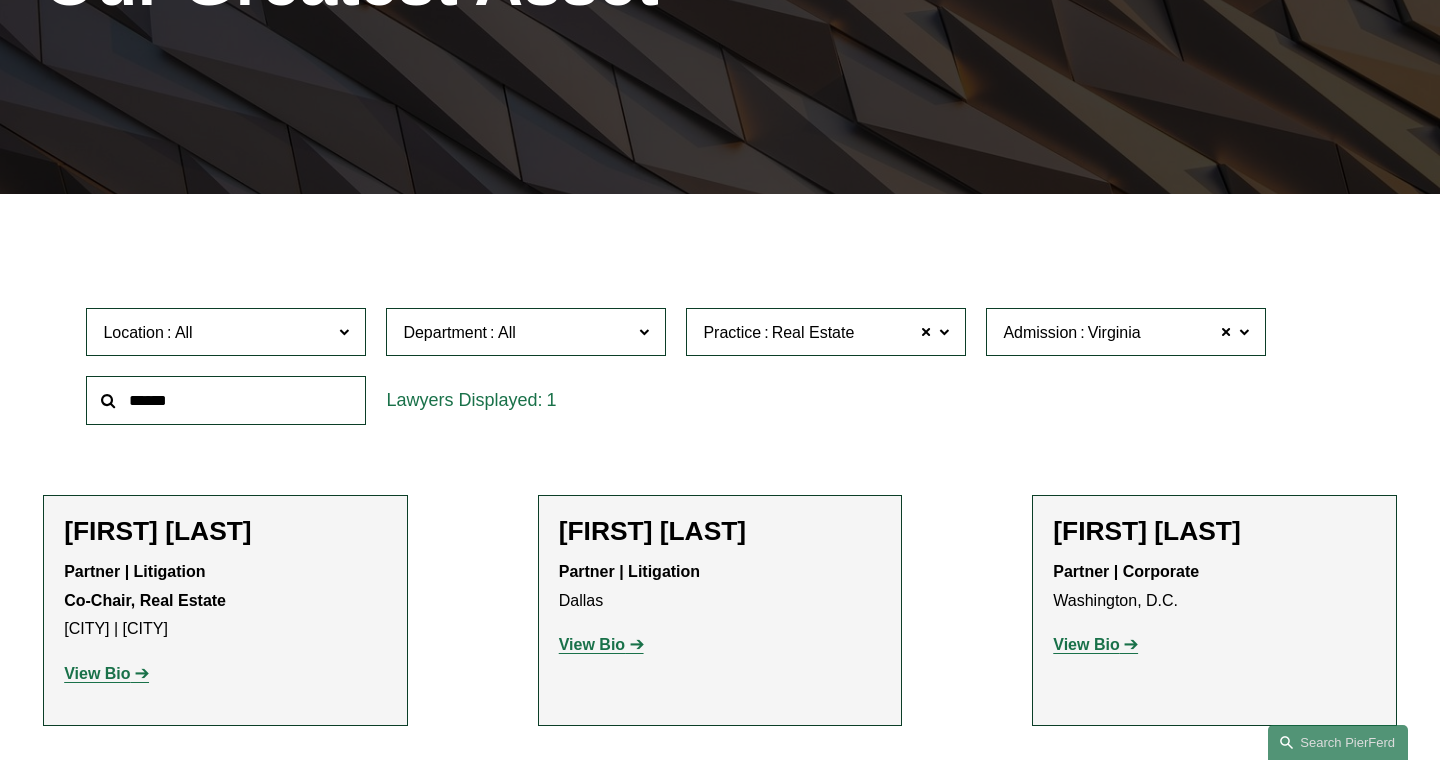 scroll, scrollTop: 353, scrollLeft: 0, axis: vertical 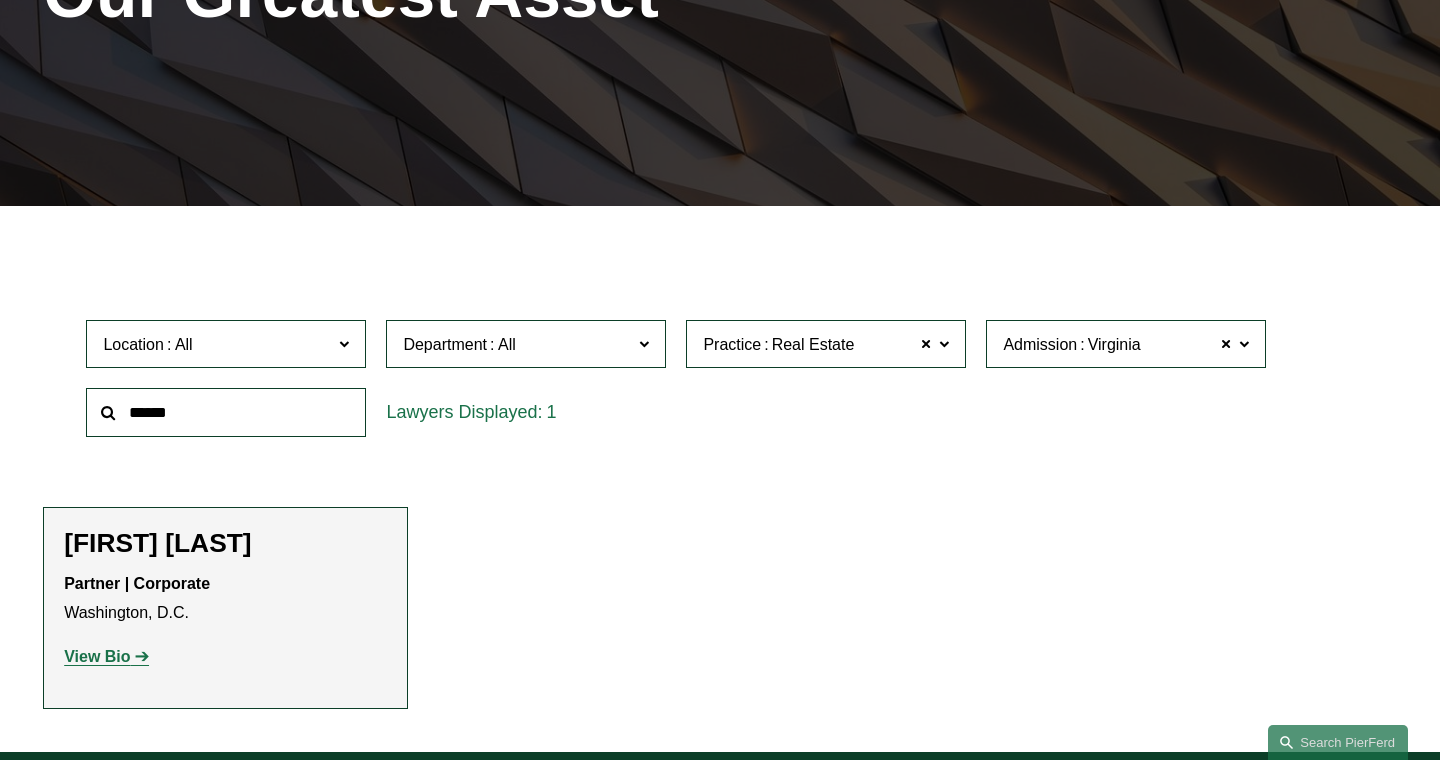 click on "View Bio" 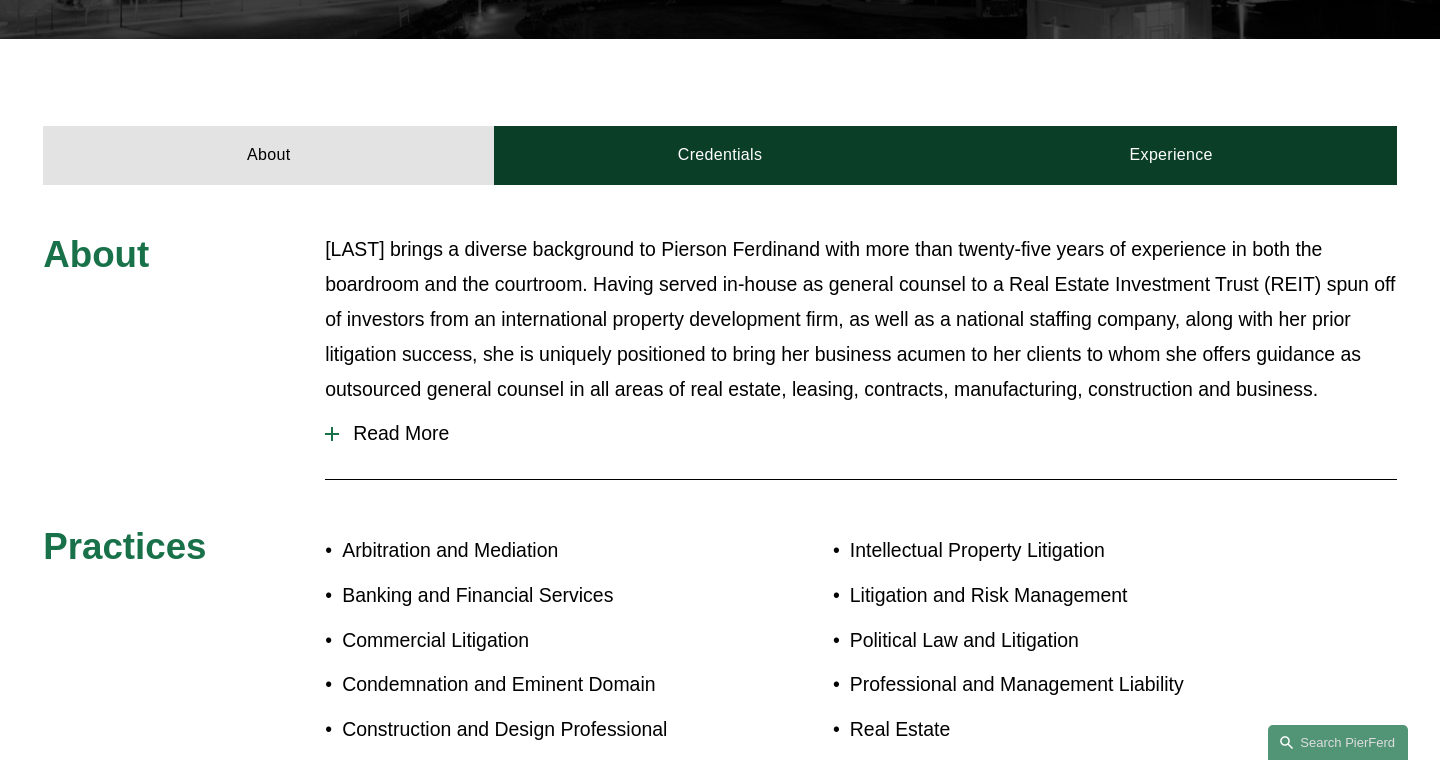 scroll, scrollTop: 761, scrollLeft: 0, axis: vertical 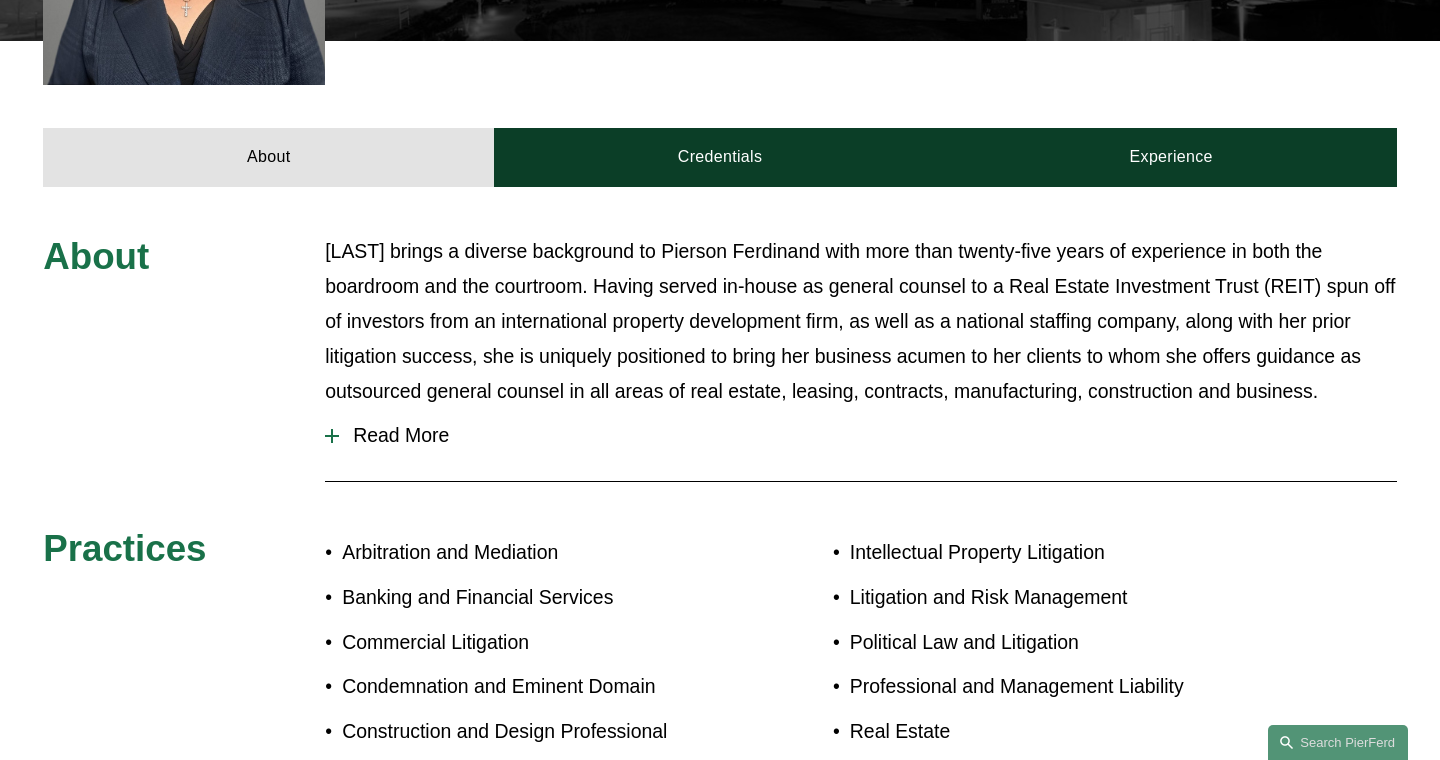 click on "Read More" at bounding box center [868, 435] 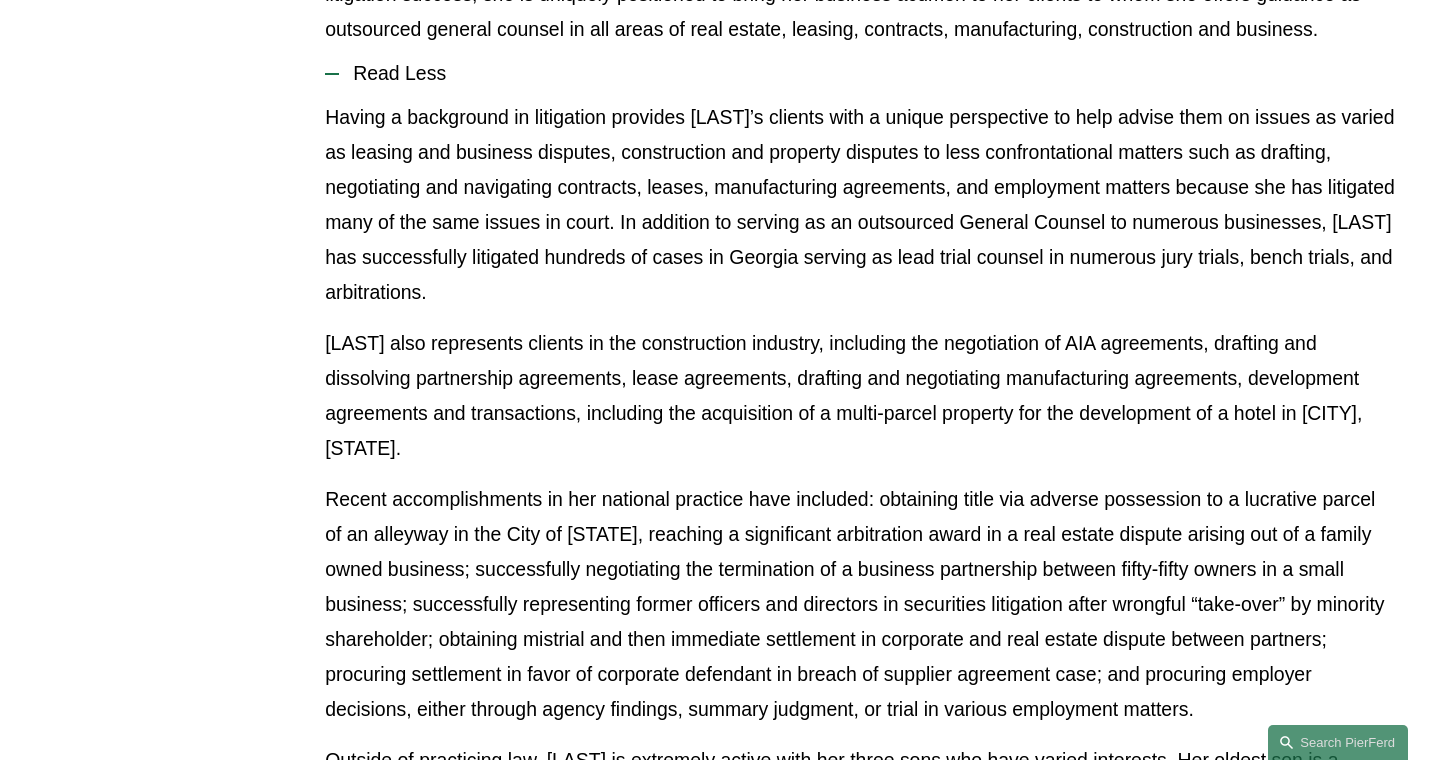 scroll, scrollTop: 1091, scrollLeft: 0, axis: vertical 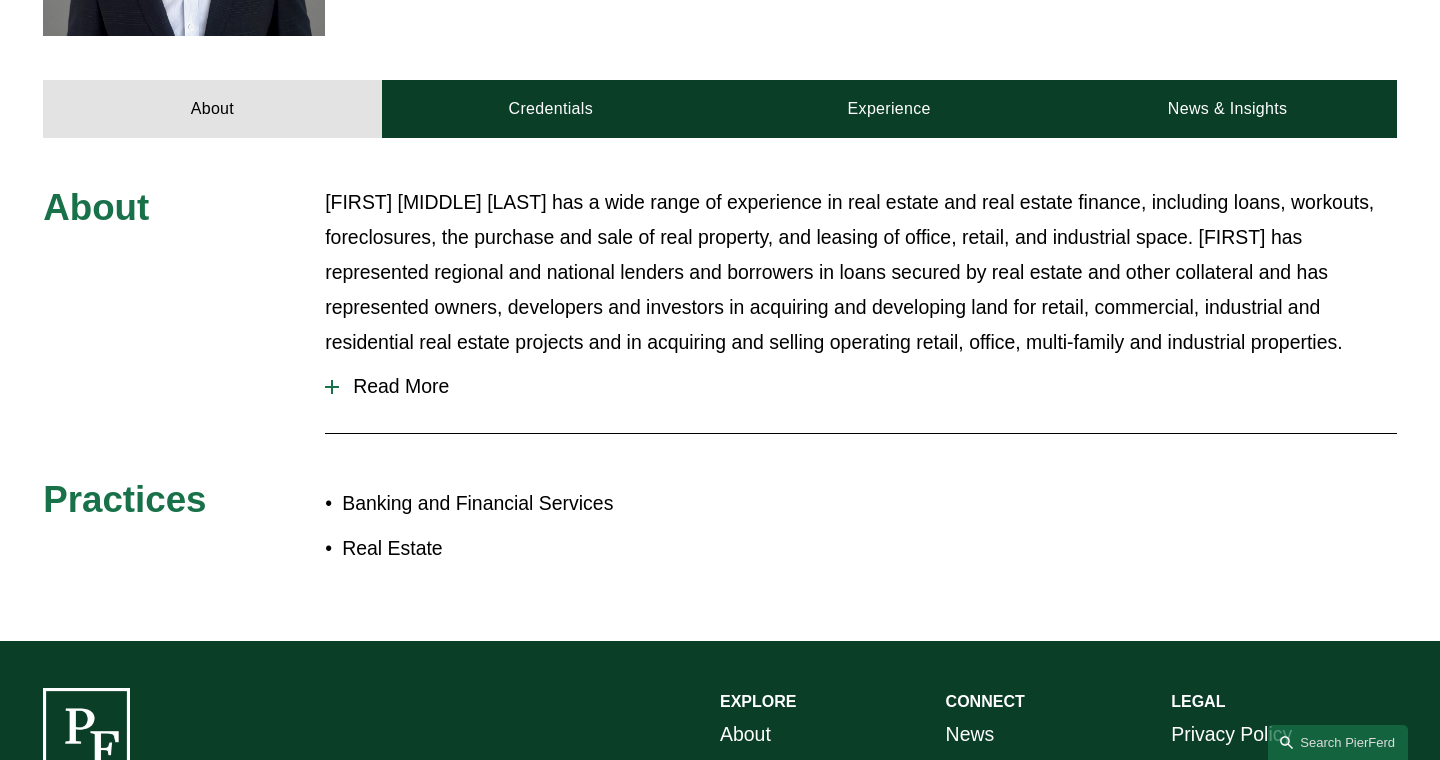 click on "Read More" at bounding box center [868, 386] 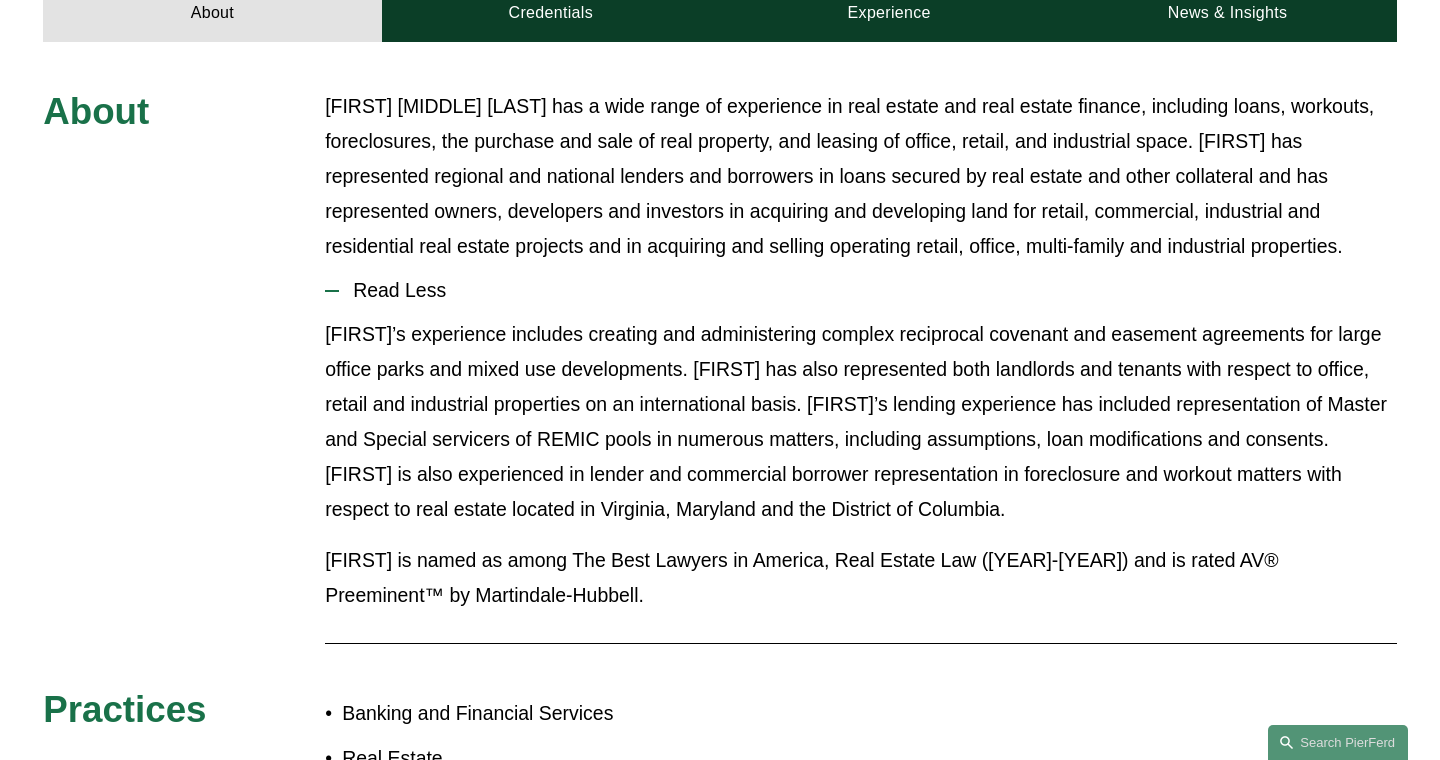 scroll, scrollTop: 912, scrollLeft: 0, axis: vertical 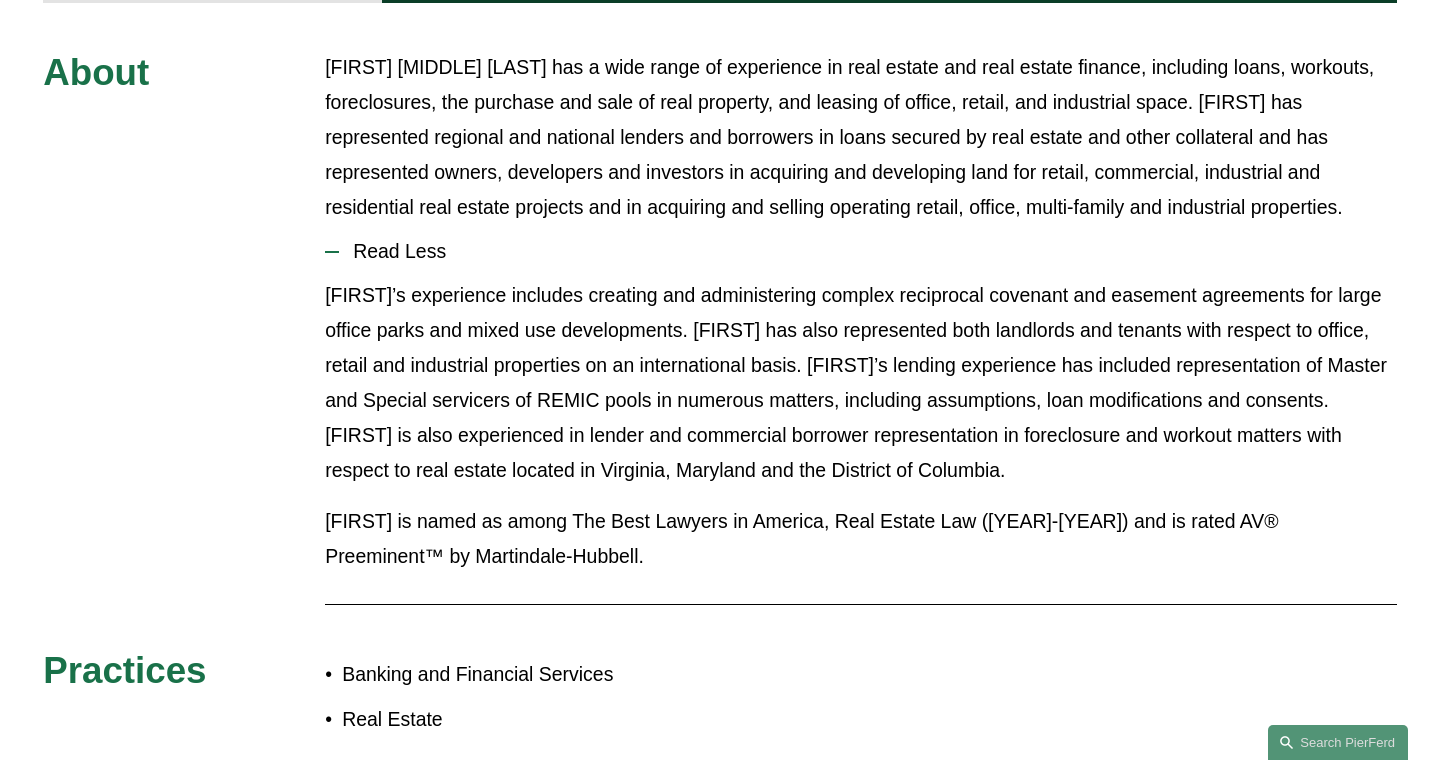 click on "About
[FIRST] [MIDDLE] [LAST] has a wide range of experience in real estate and real estate finance, including loans, workouts, foreclosures, the purchase and sale of real property, and leasing of office, retail, and industrial space. [FIRST] has represented regional and national lenders and borrowers in loans secured by real estate and other collateral and has represented owners, developers and investors in acquiring and developing land for retail, commercial, industrial and residential real estate projects and in acquiring and selling operating retail, office, multi-family and industrial properties.
Read Less
Practices
Real Estate" at bounding box center (720, 407) 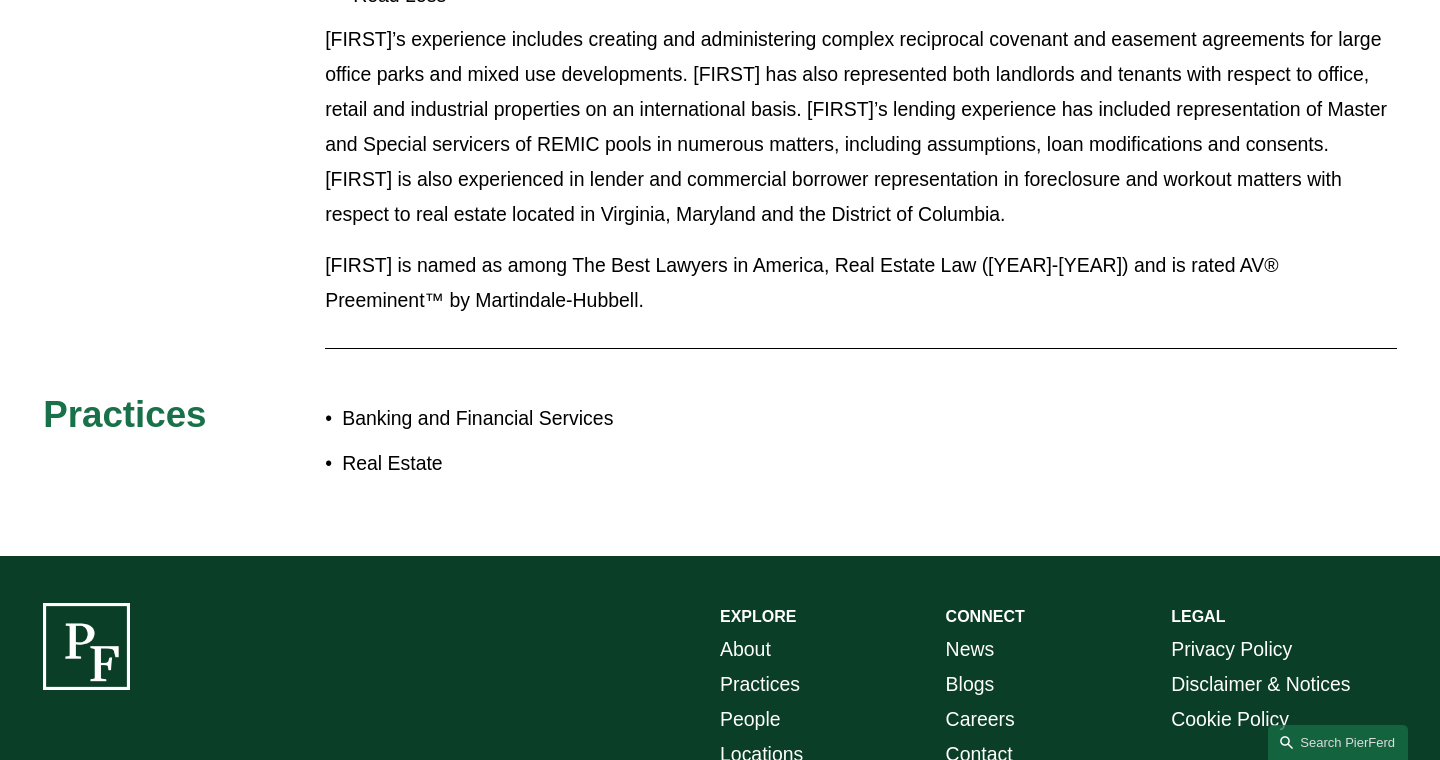 scroll, scrollTop: 1174, scrollLeft: 0, axis: vertical 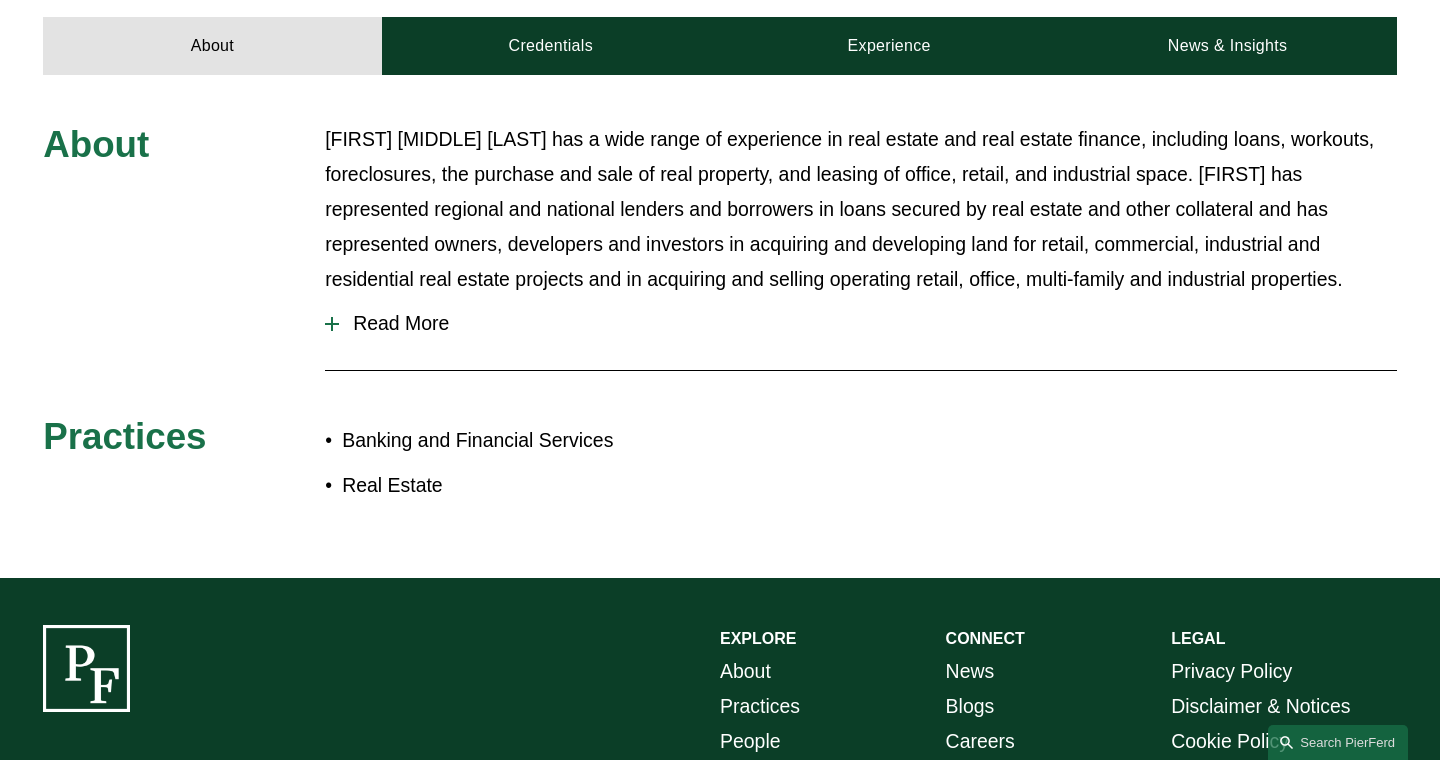 click on "Read More" at bounding box center (868, 323) 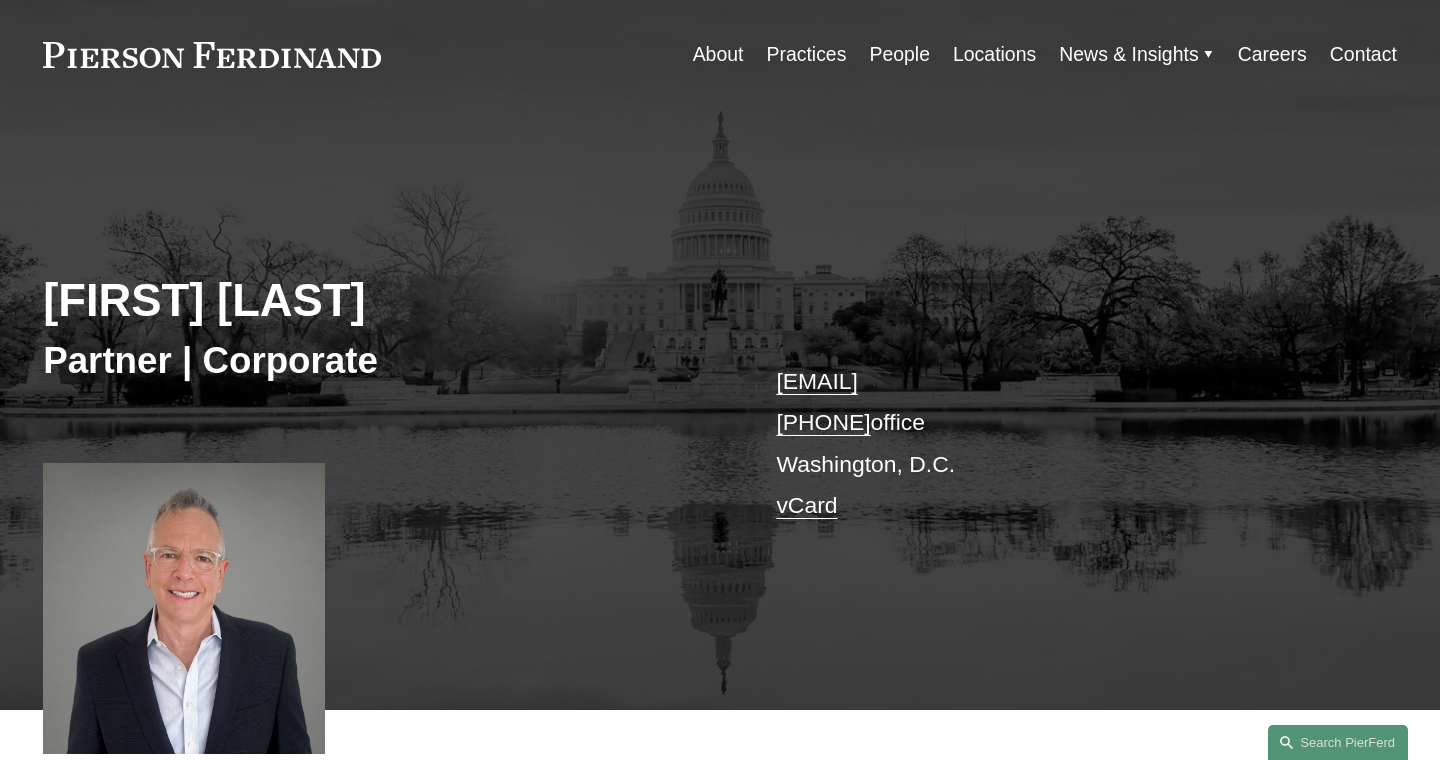 scroll, scrollTop: 54, scrollLeft: 0, axis: vertical 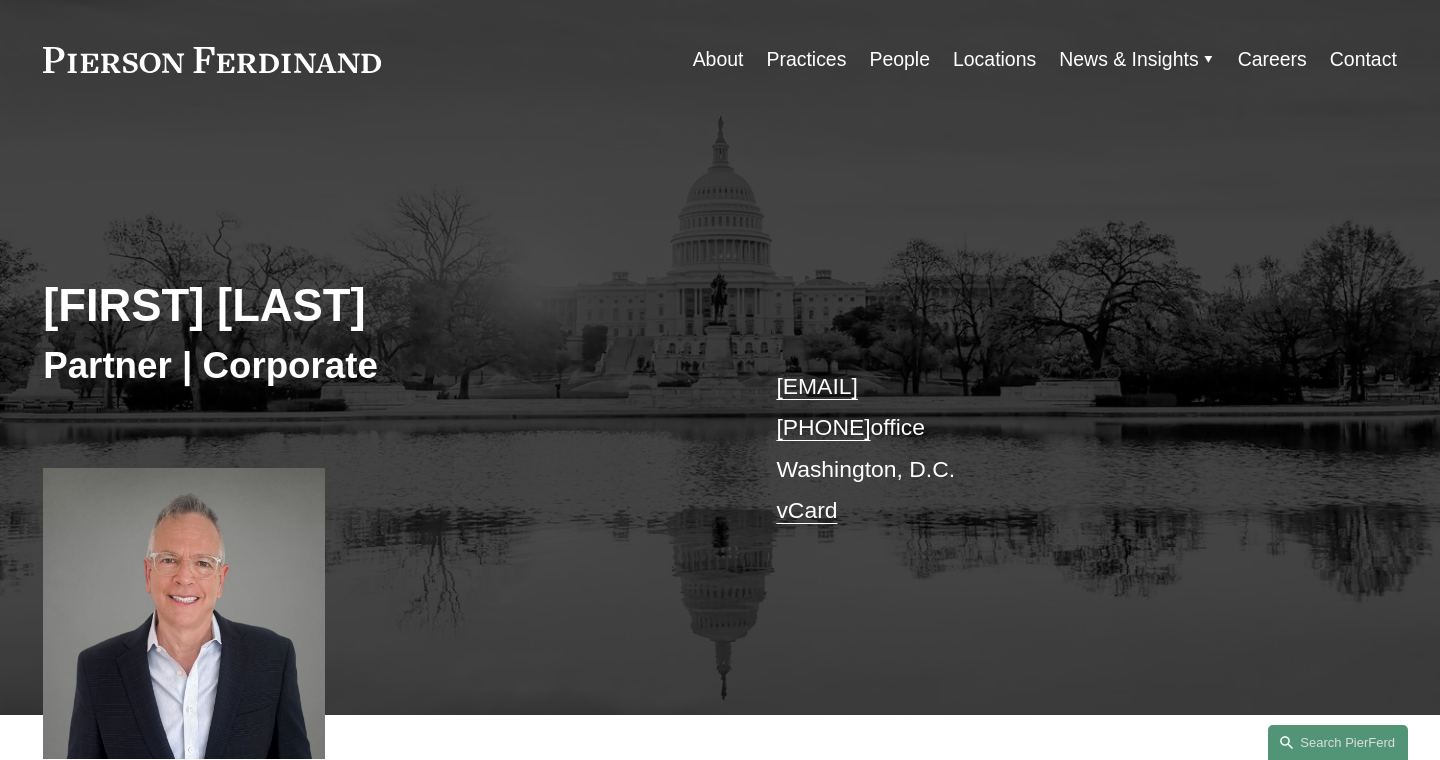 click on "edward.zughaib@pierferd.com" at bounding box center (816, 386) 